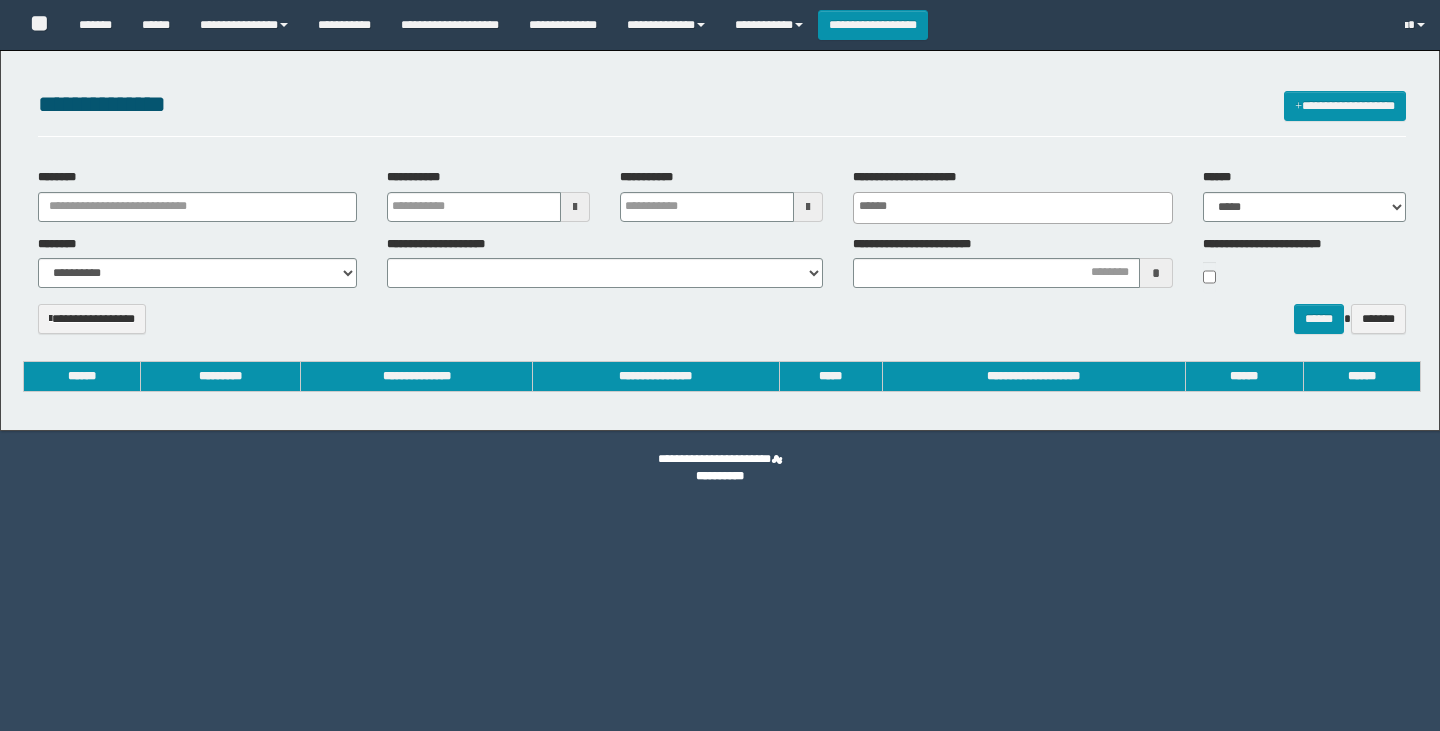 select 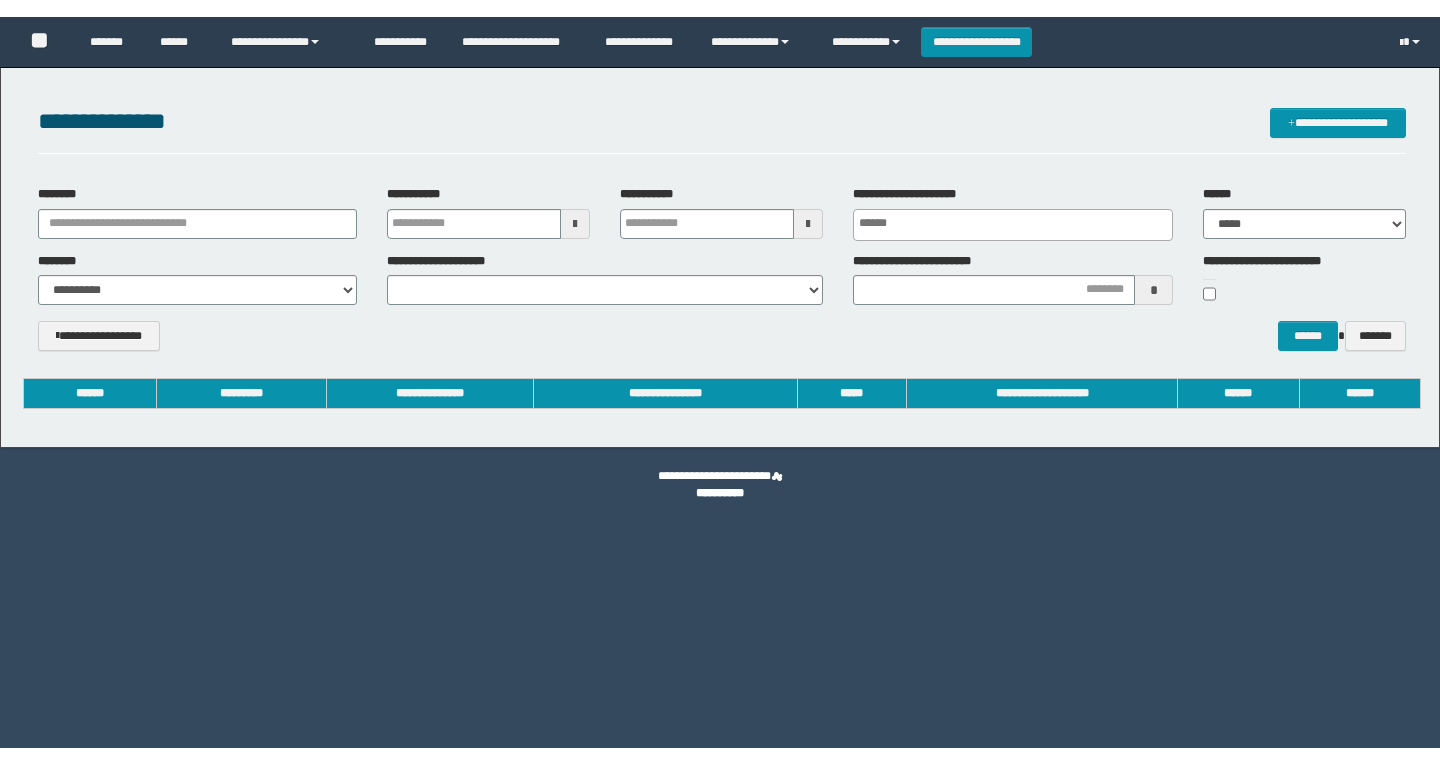 scroll, scrollTop: 0, scrollLeft: 0, axis: both 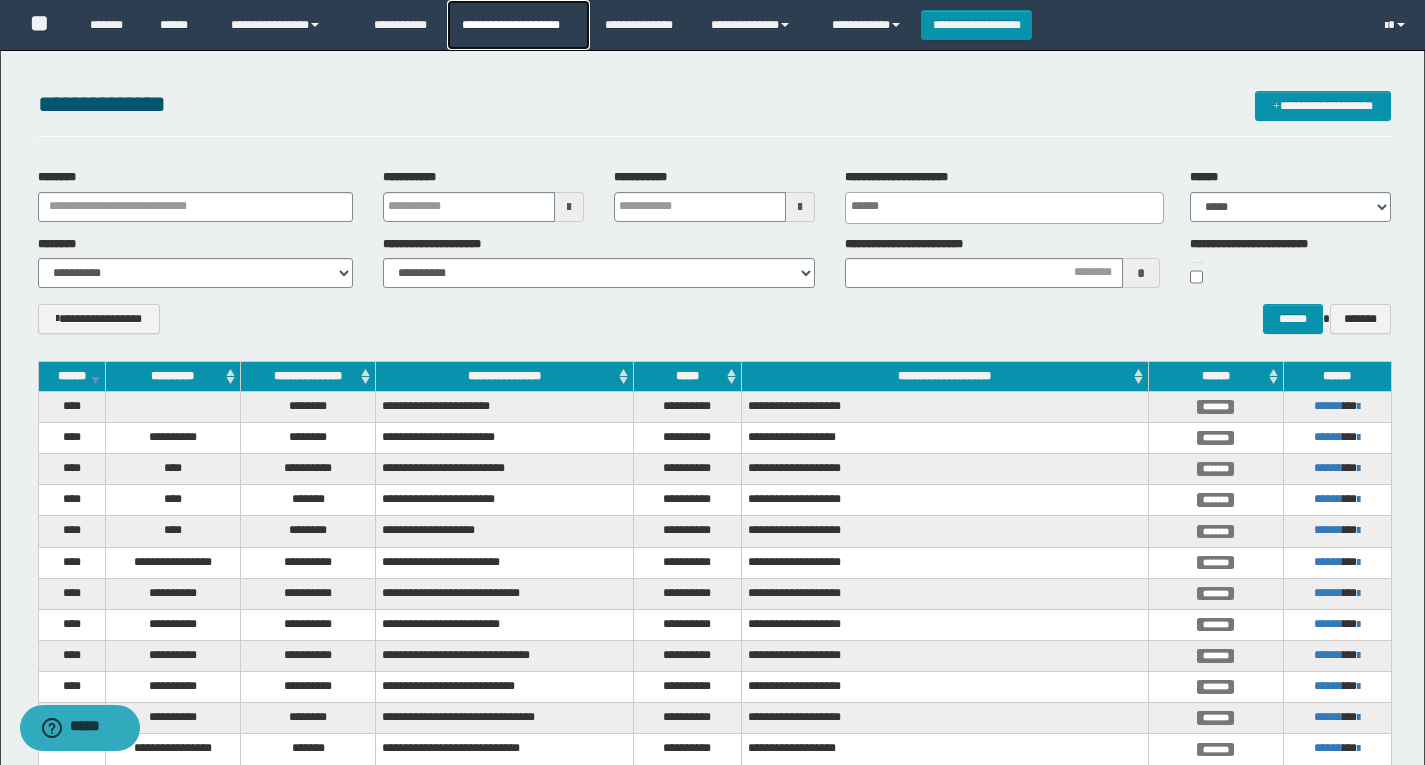 click on "**********" at bounding box center [518, 25] 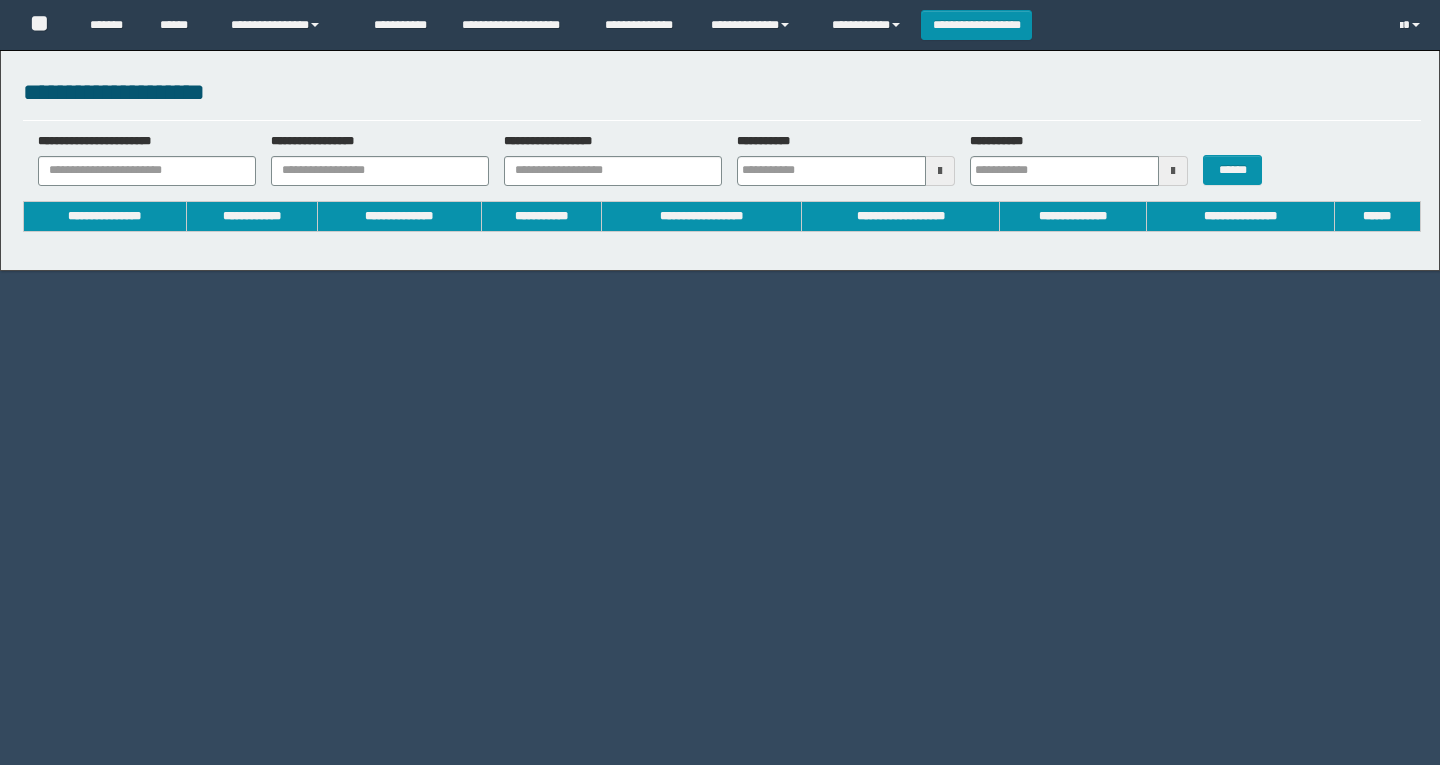 scroll, scrollTop: 0, scrollLeft: 0, axis: both 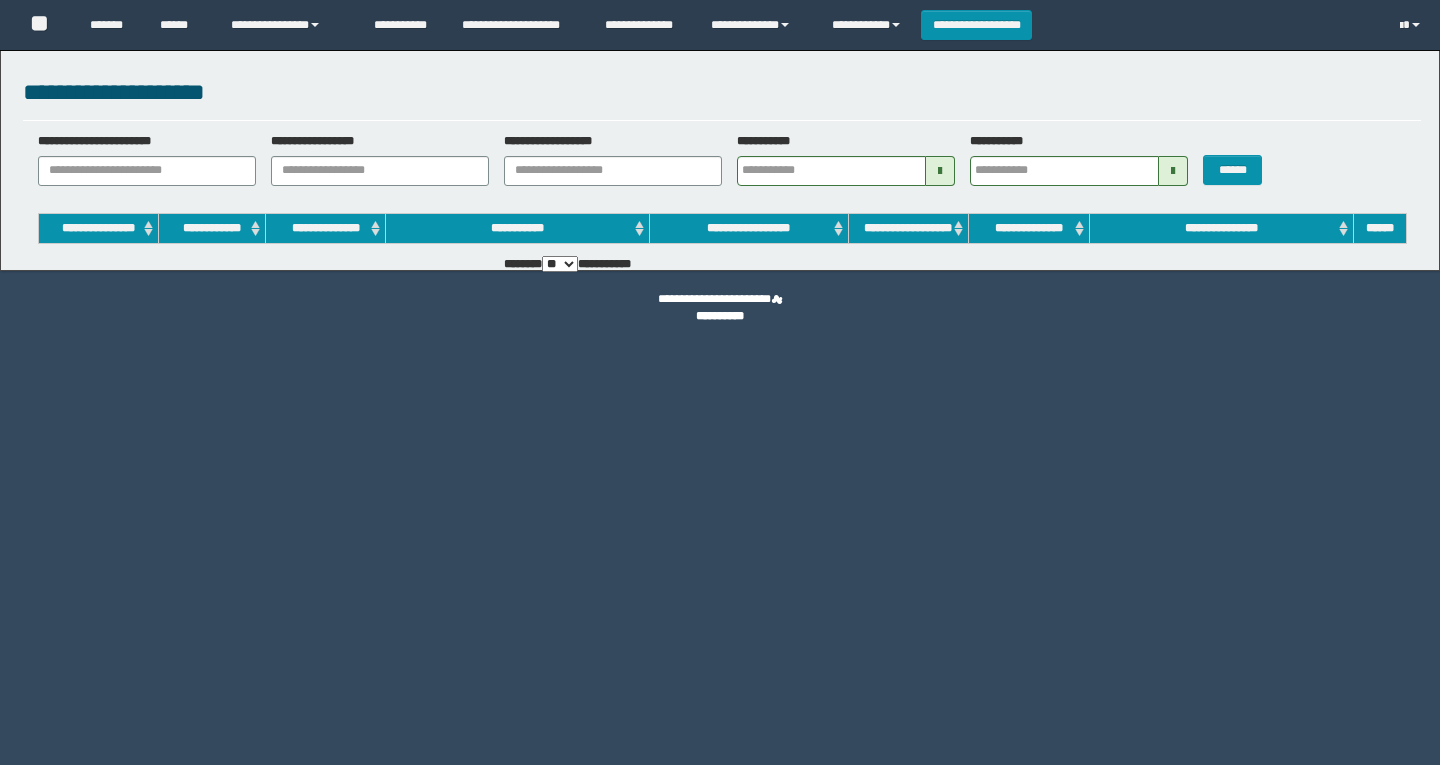 type on "**********" 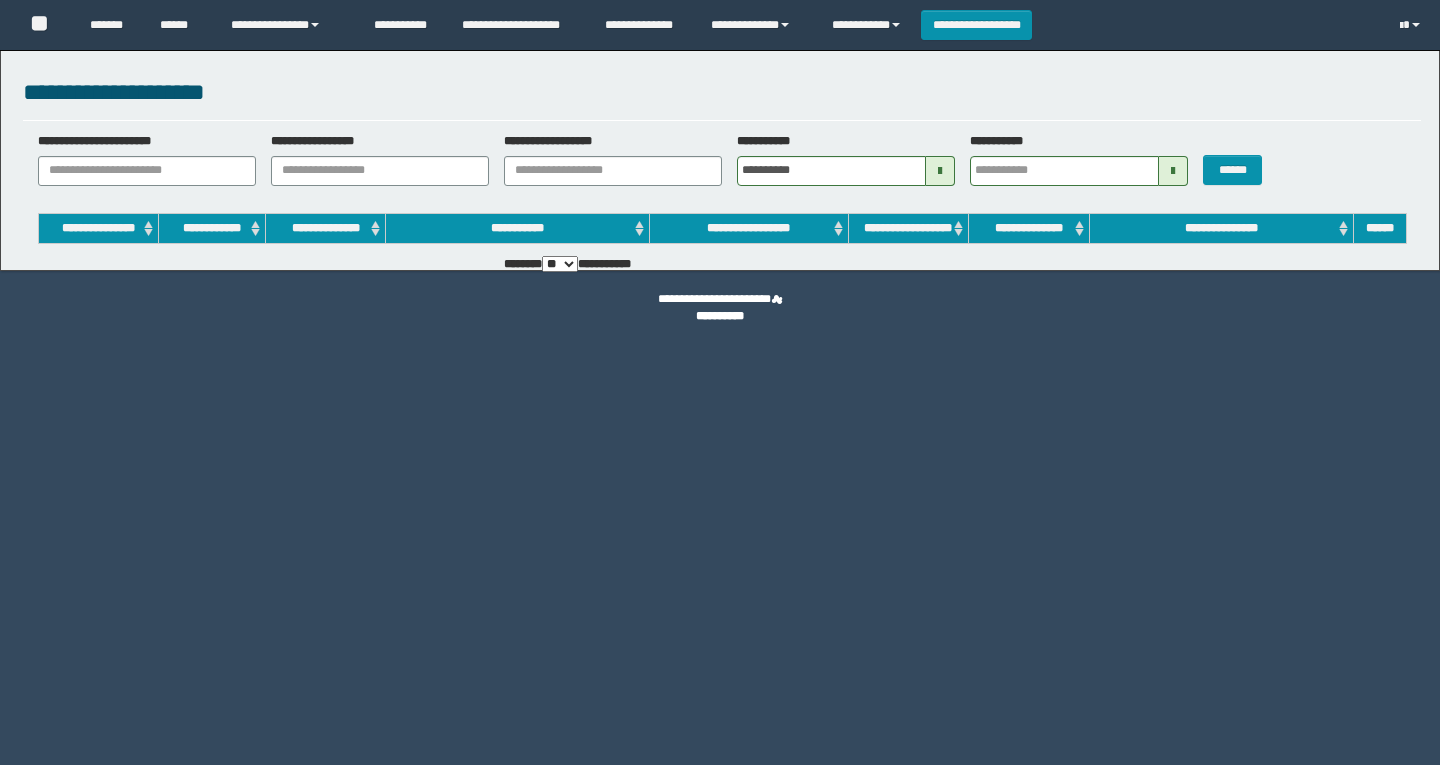 type on "**********" 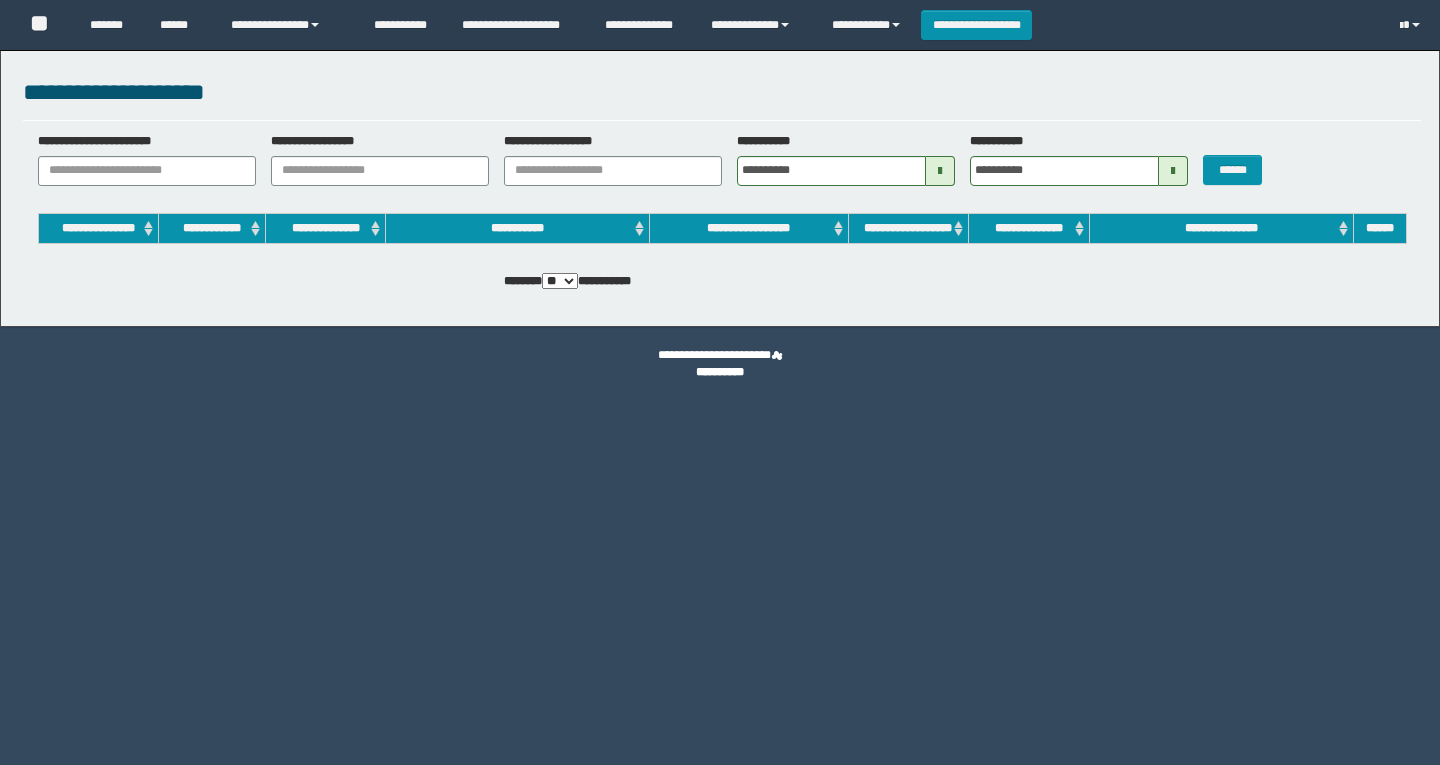 scroll, scrollTop: 0, scrollLeft: 0, axis: both 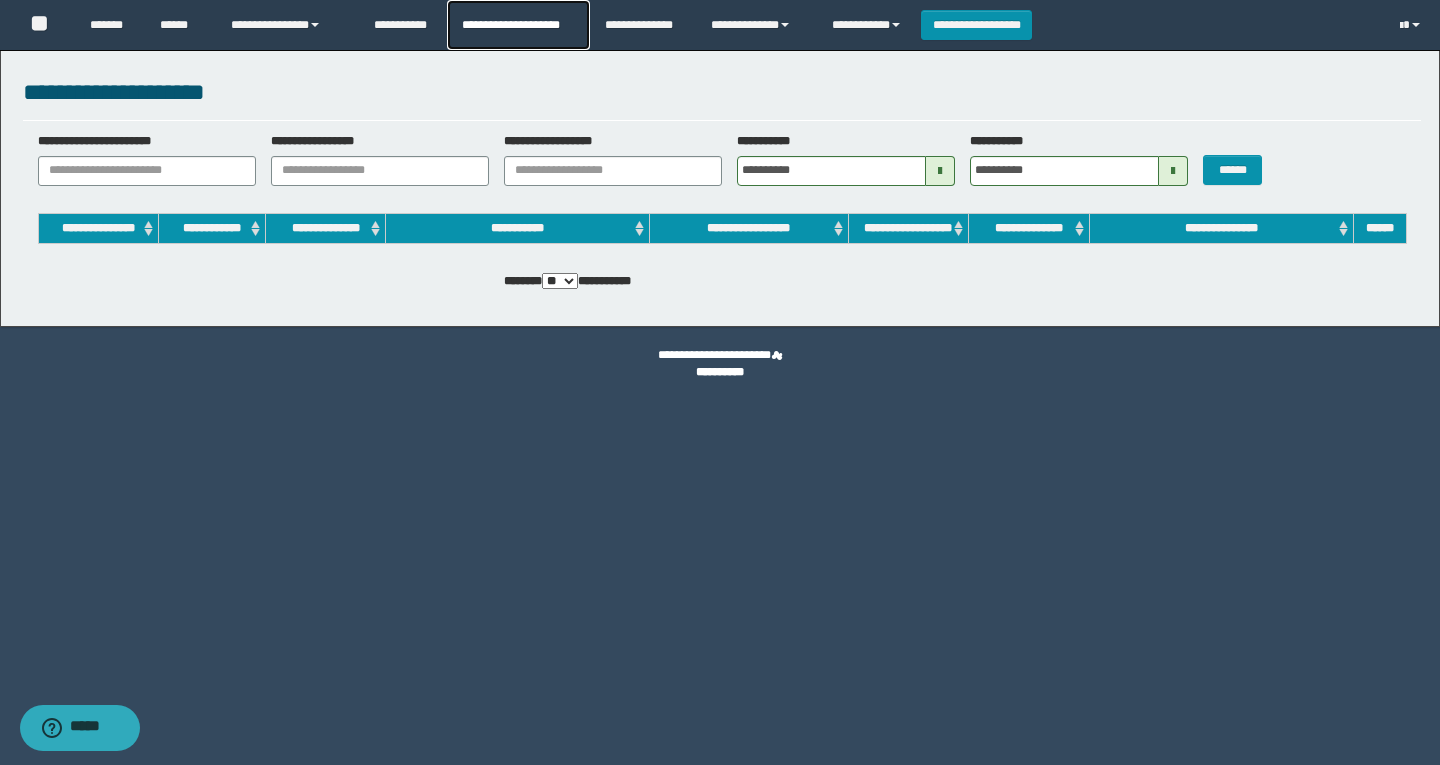 click on "**********" at bounding box center (518, 25) 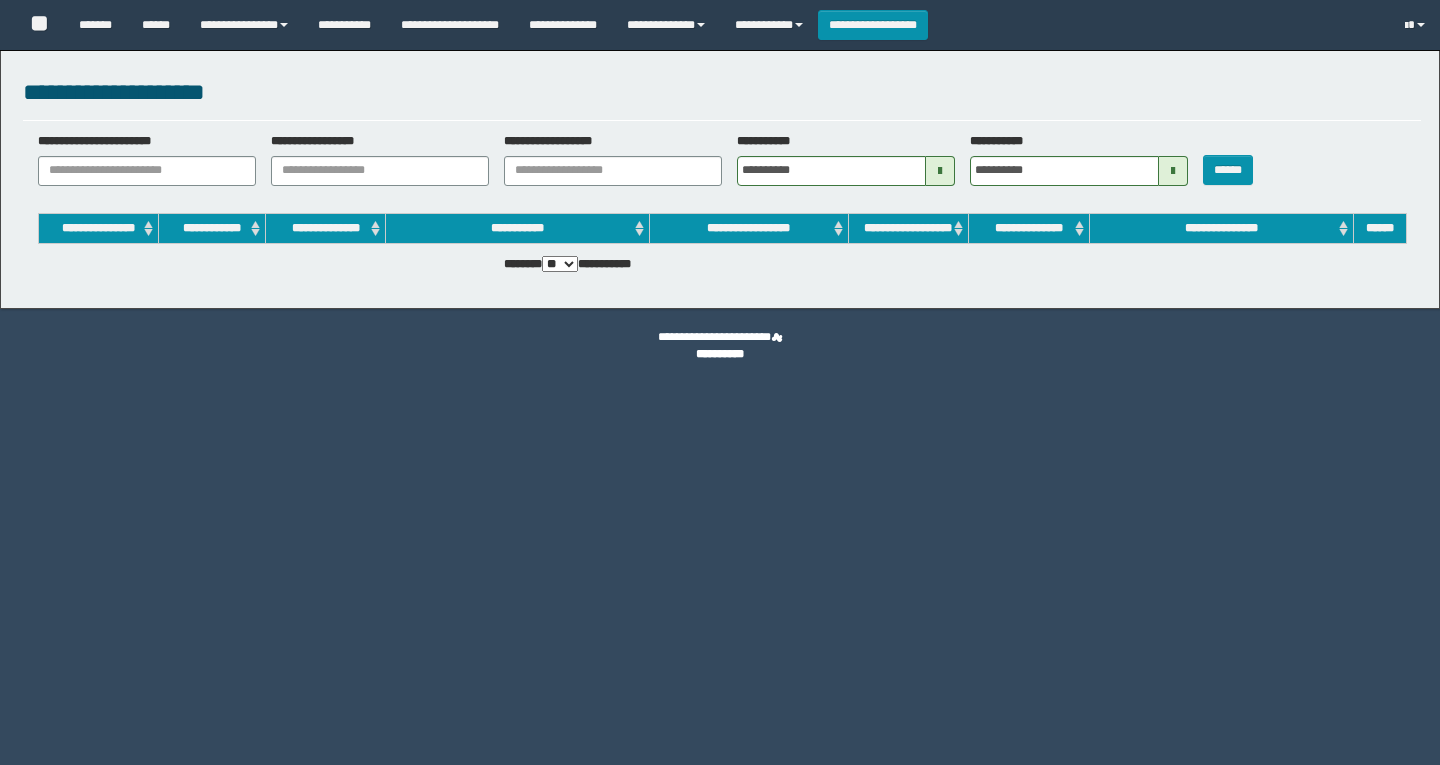 scroll, scrollTop: 0, scrollLeft: 0, axis: both 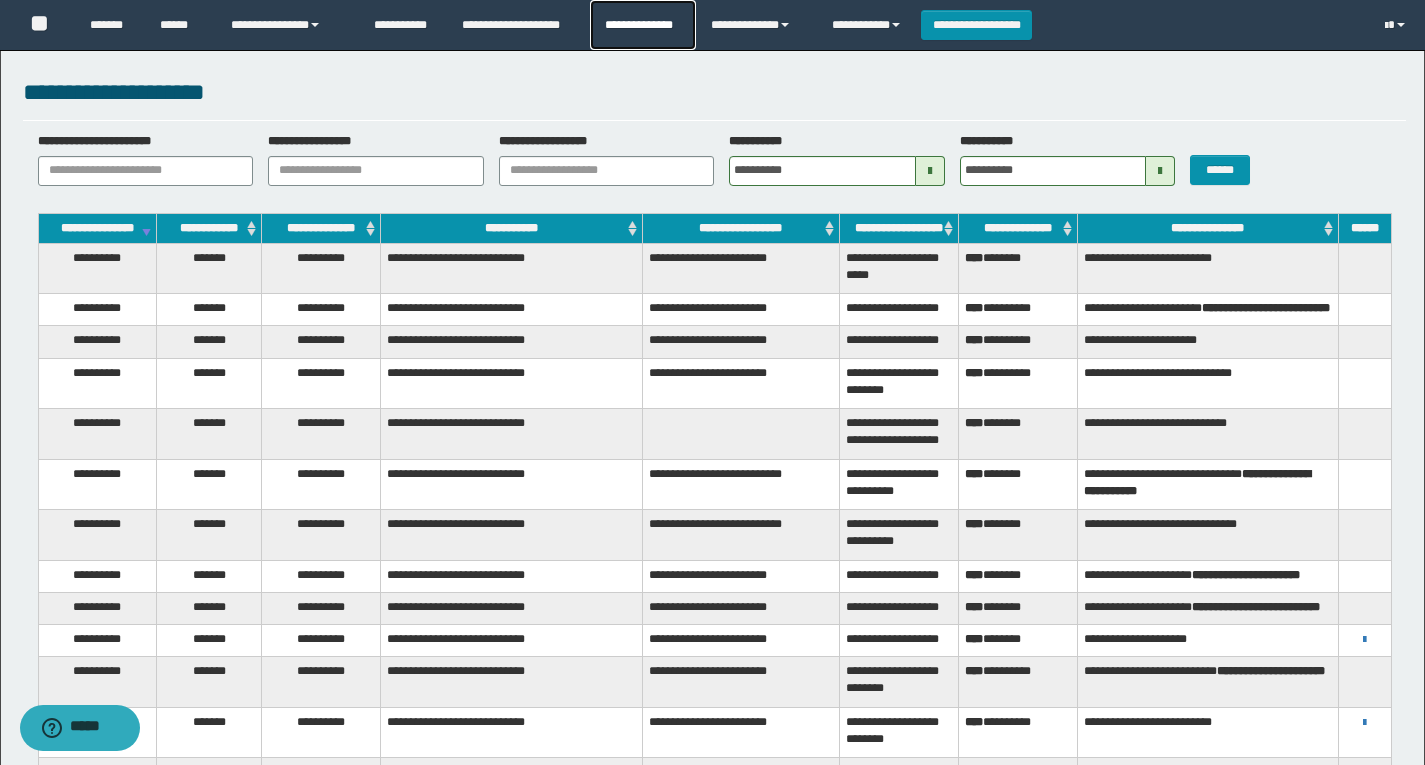 click on "**********" at bounding box center [642, 25] 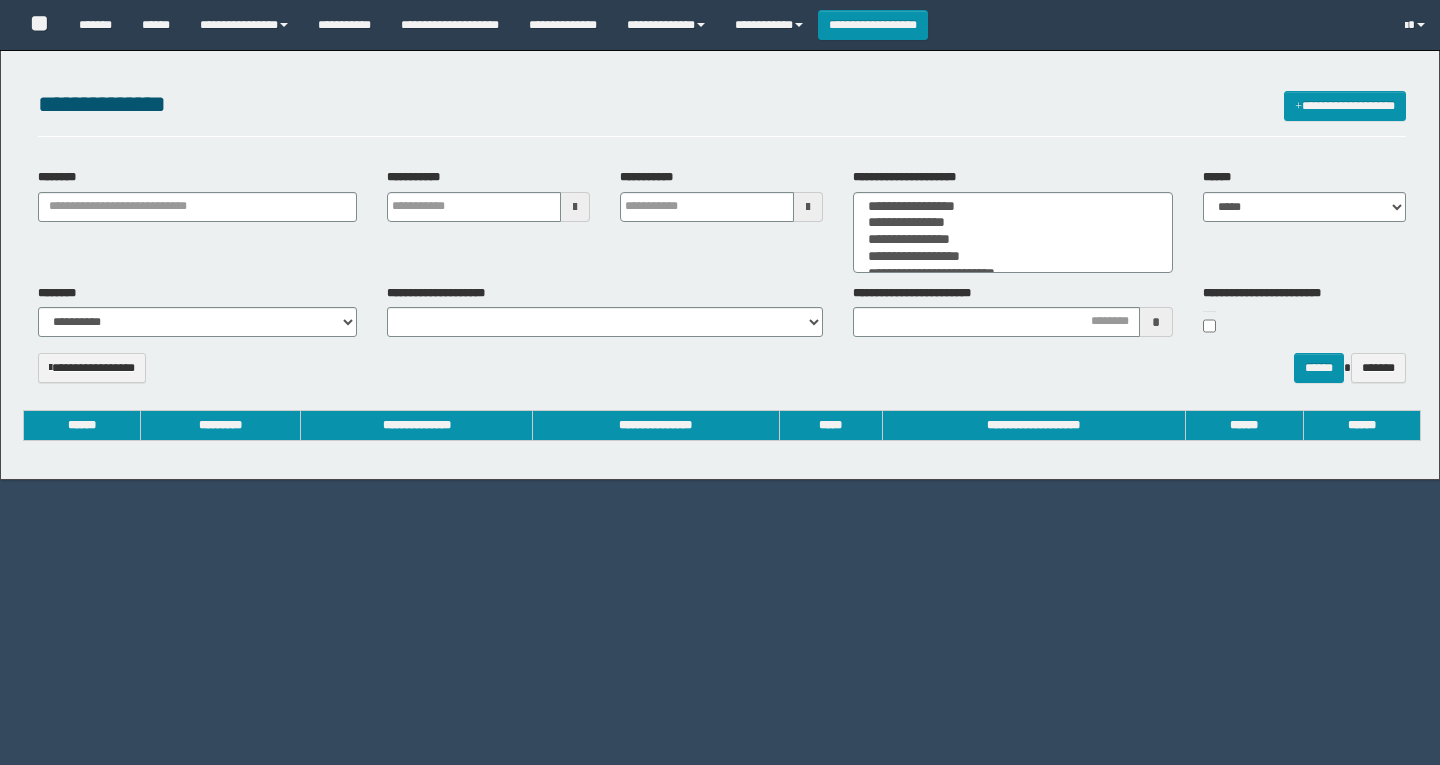 select 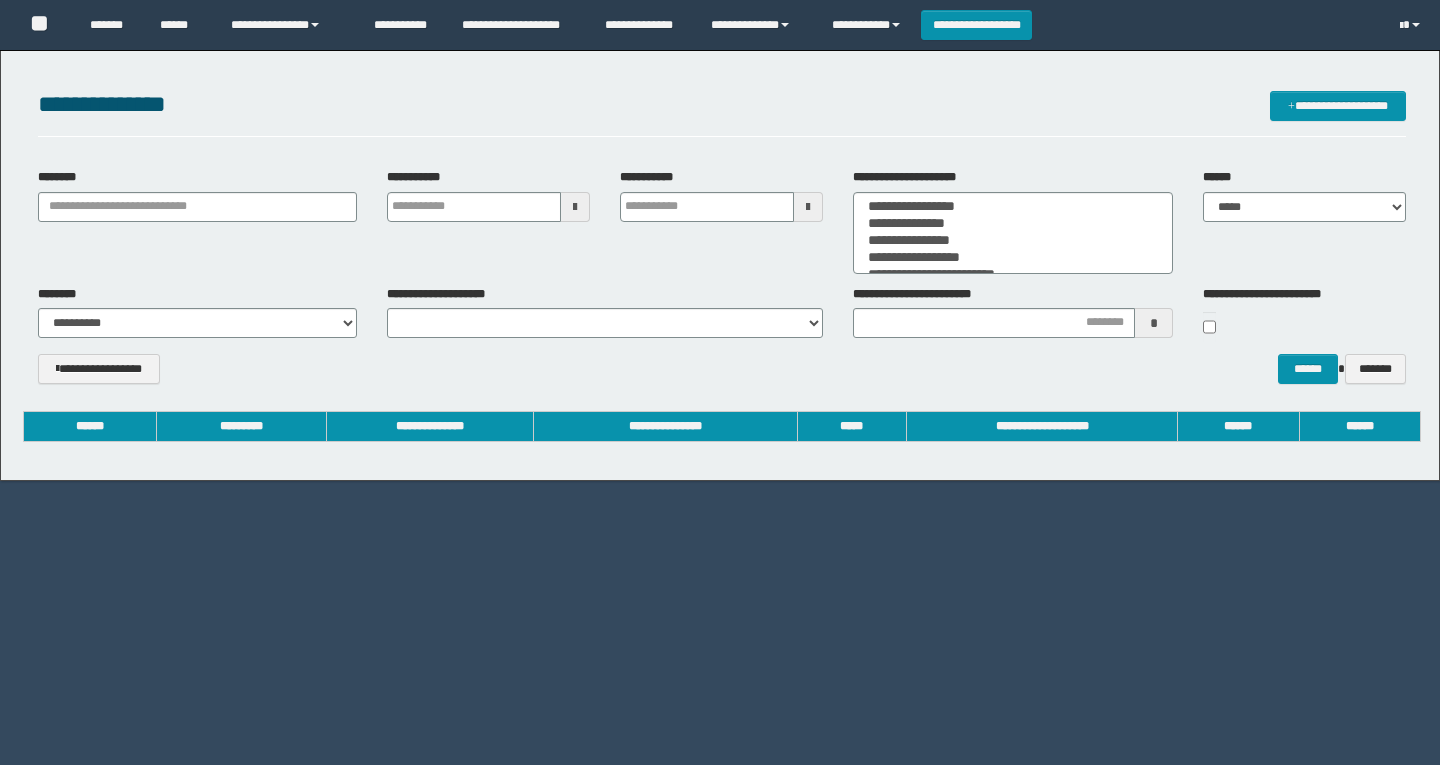 scroll, scrollTop: 0, scrollLeft: 0, axis: both 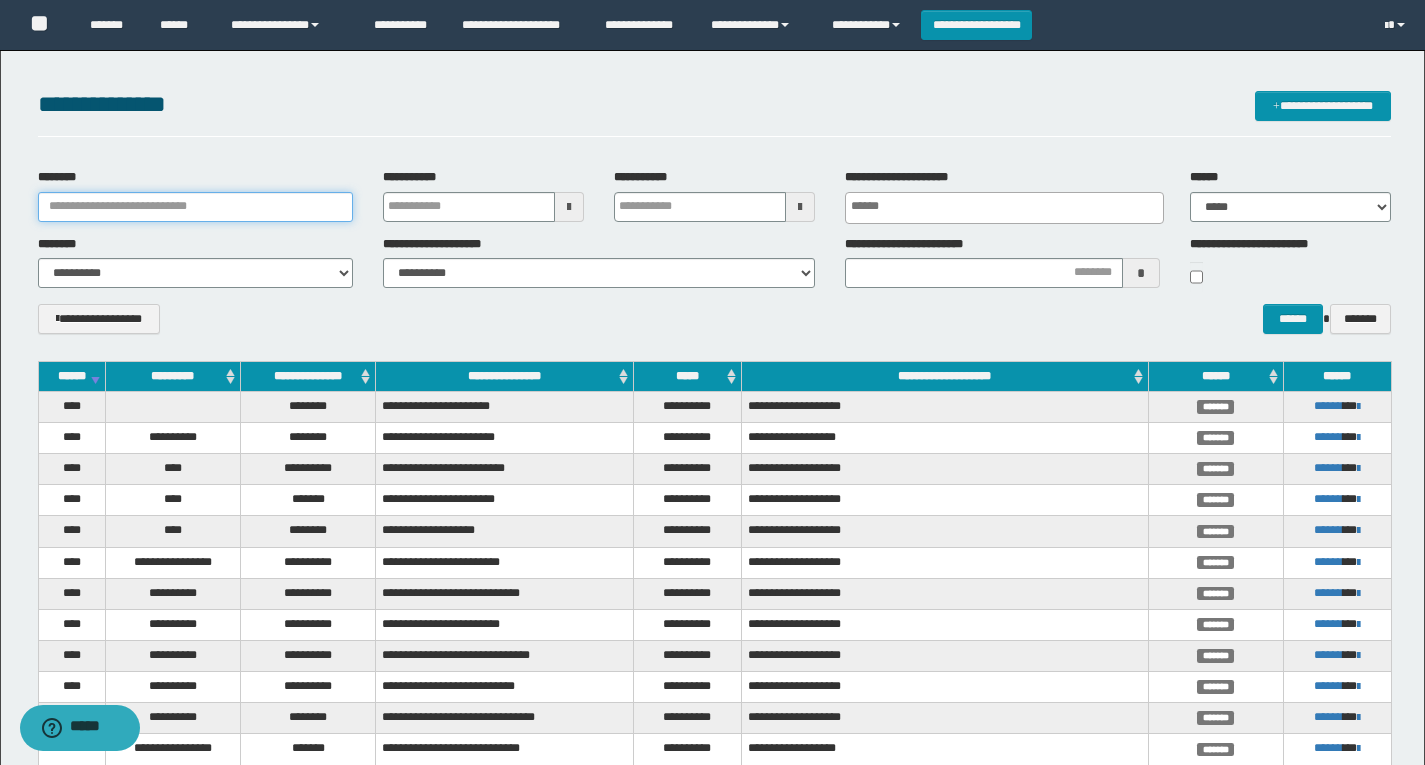 click on "********" at bounding box center (196, 207) 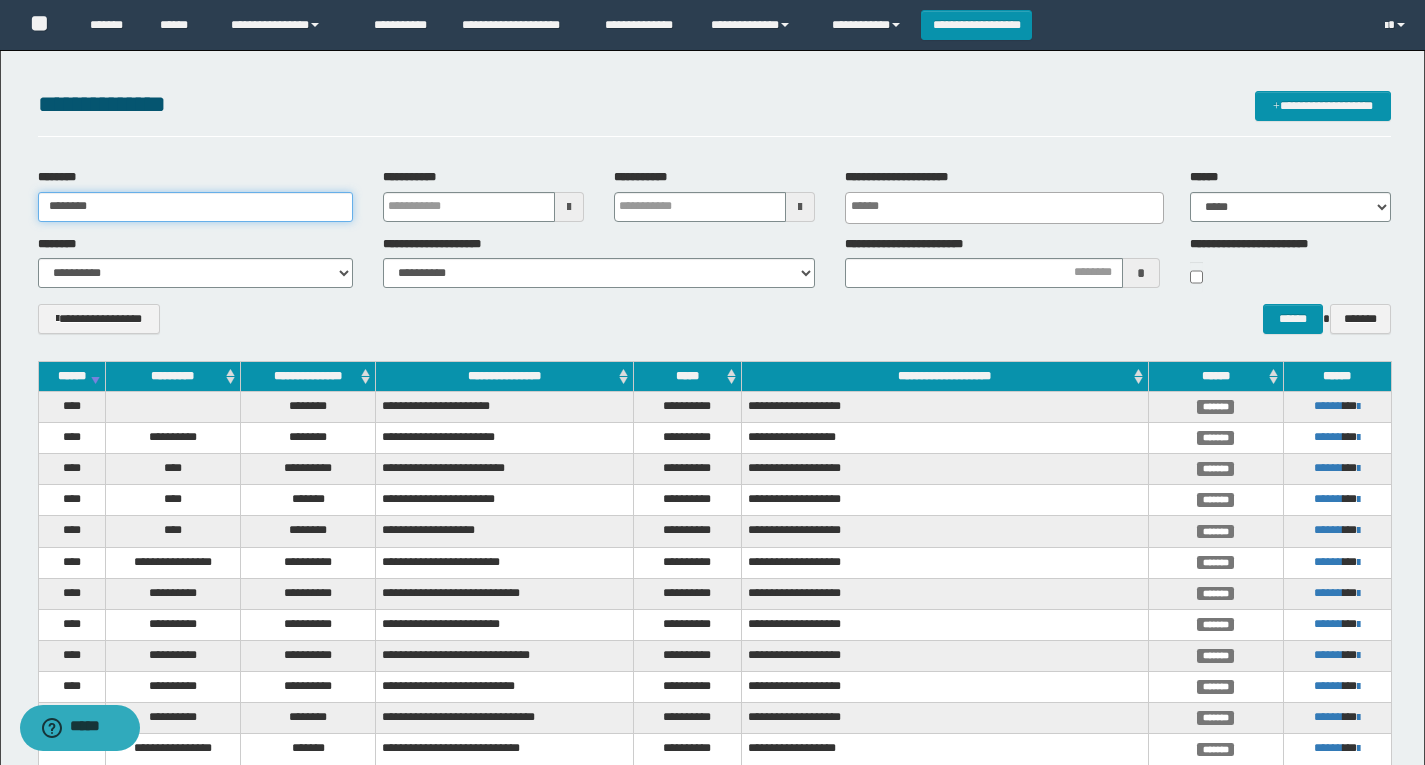 type on "********" 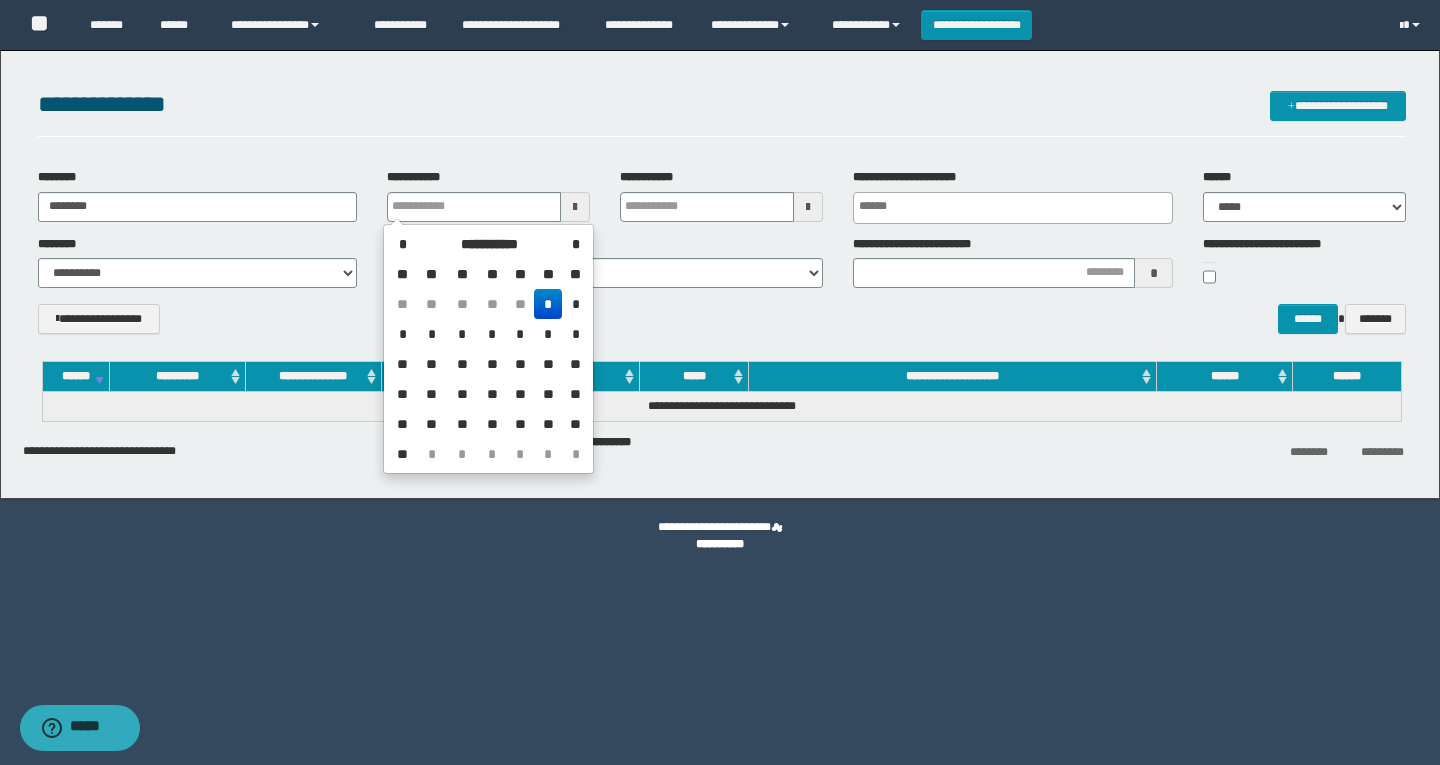 type 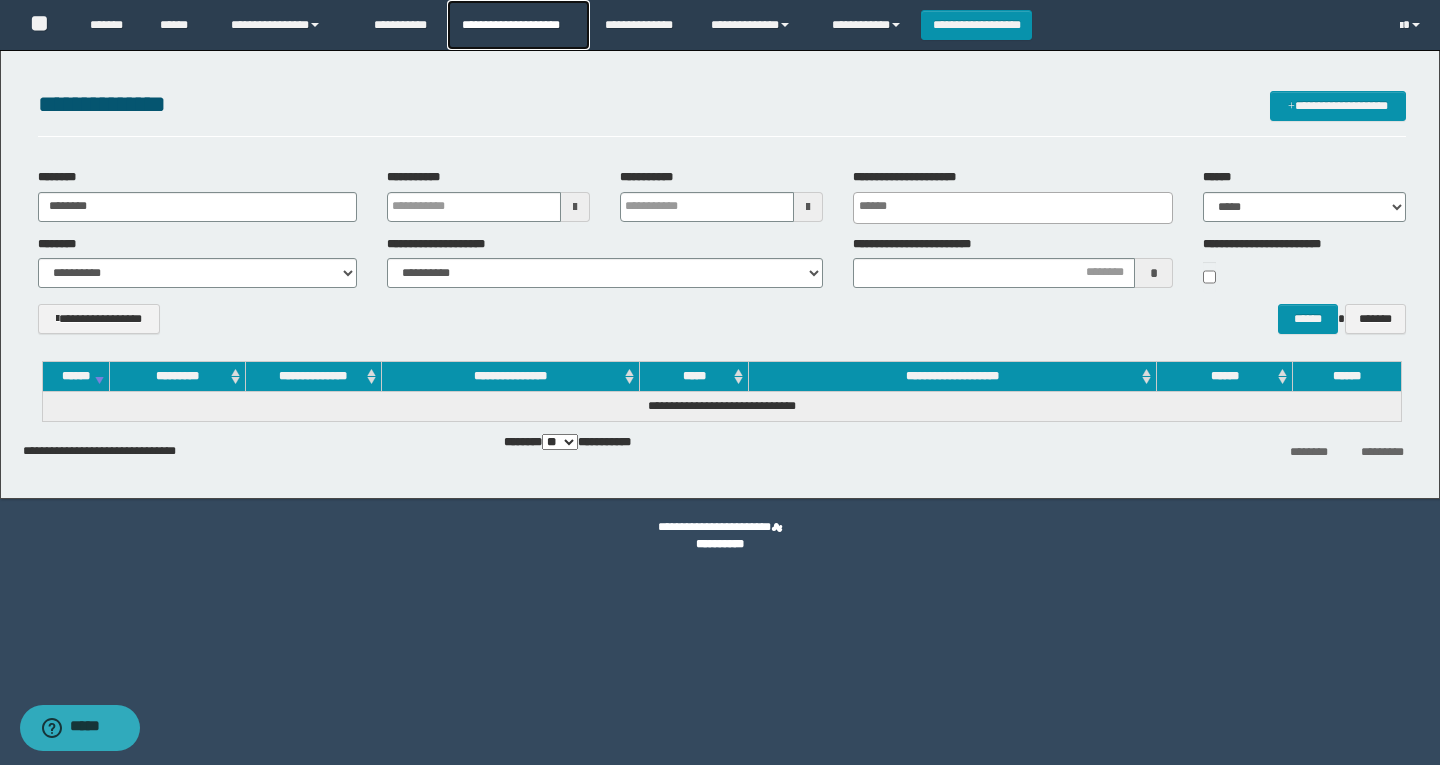 click on "**********" at bounding box center [518, 25] 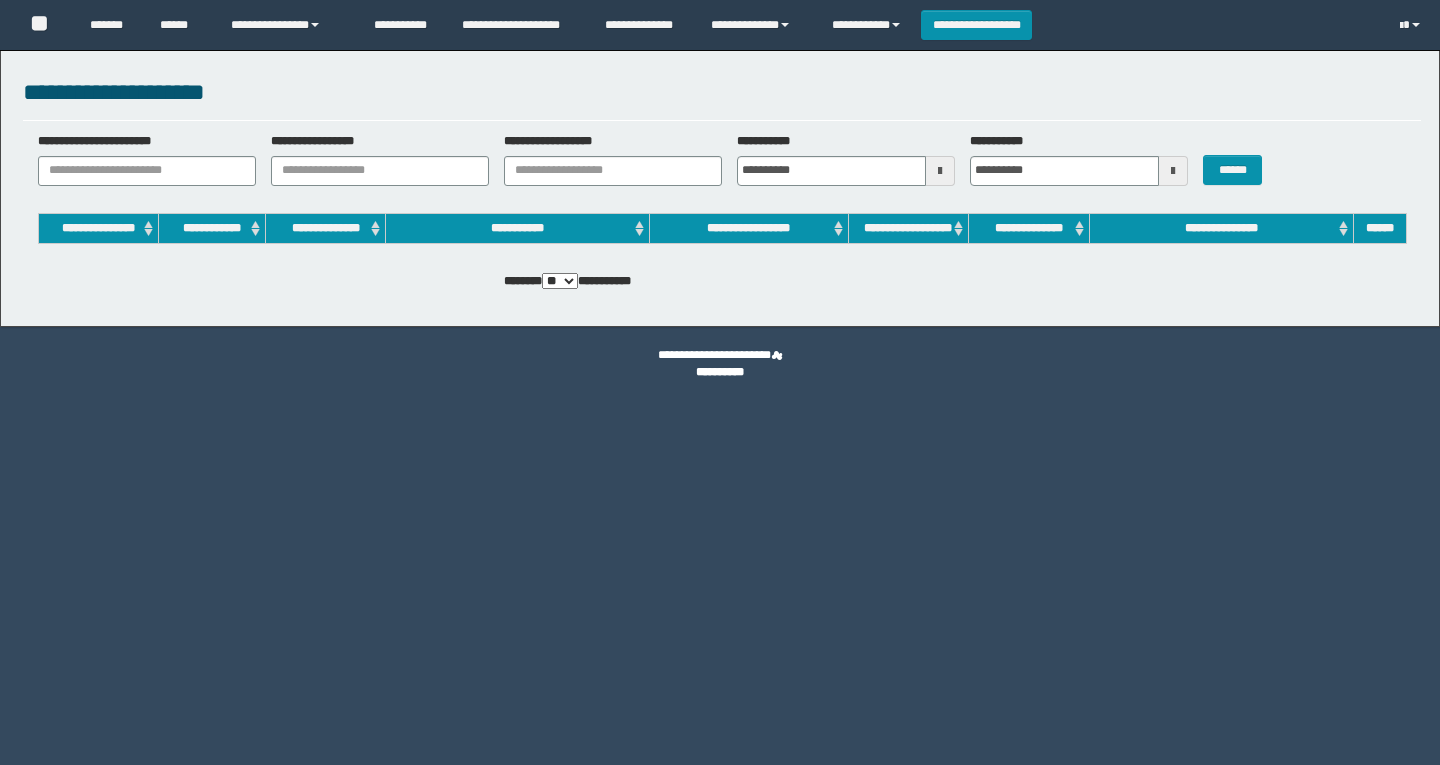 scroll, scrollTop: 0, scrollLeft: 0, axis: both 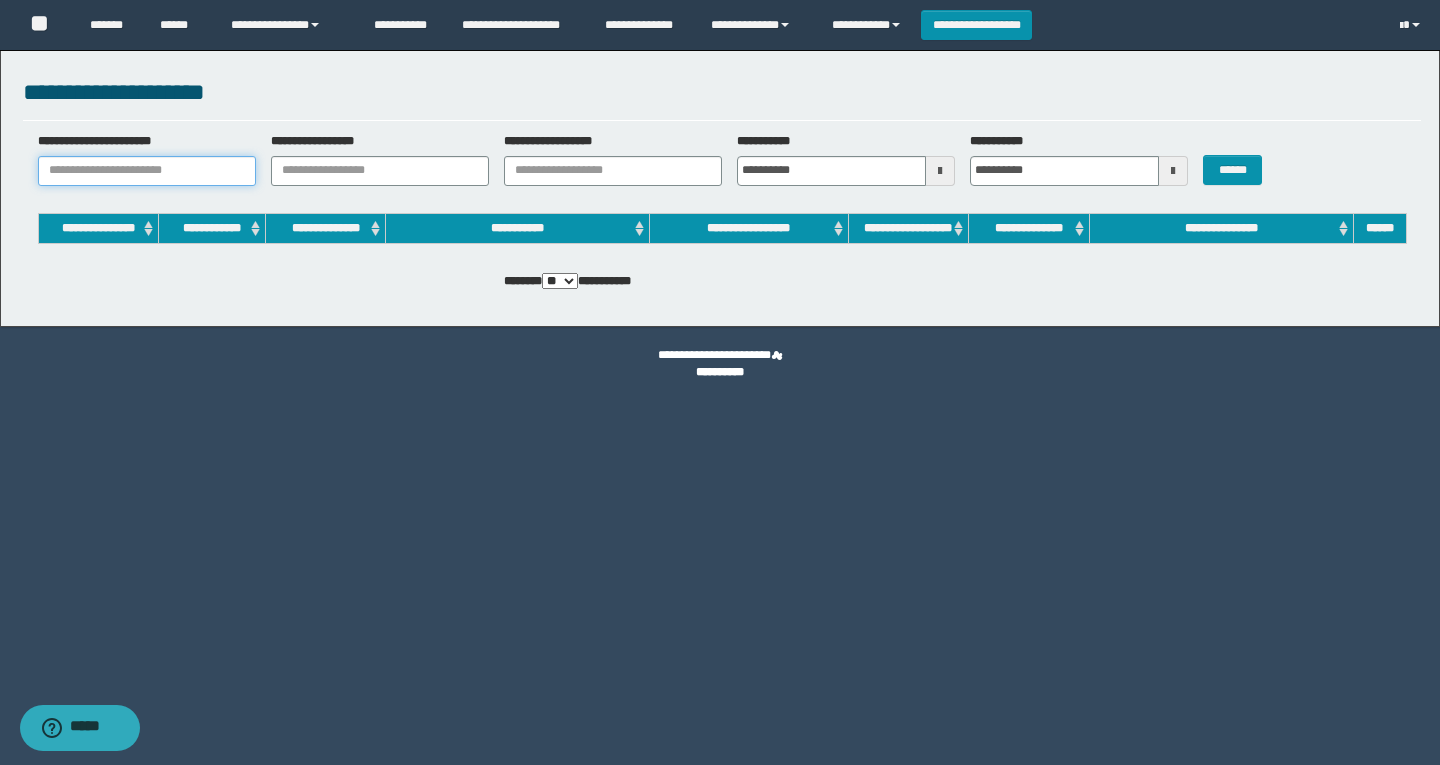 click on "**********" at bounding box center [147, 171] 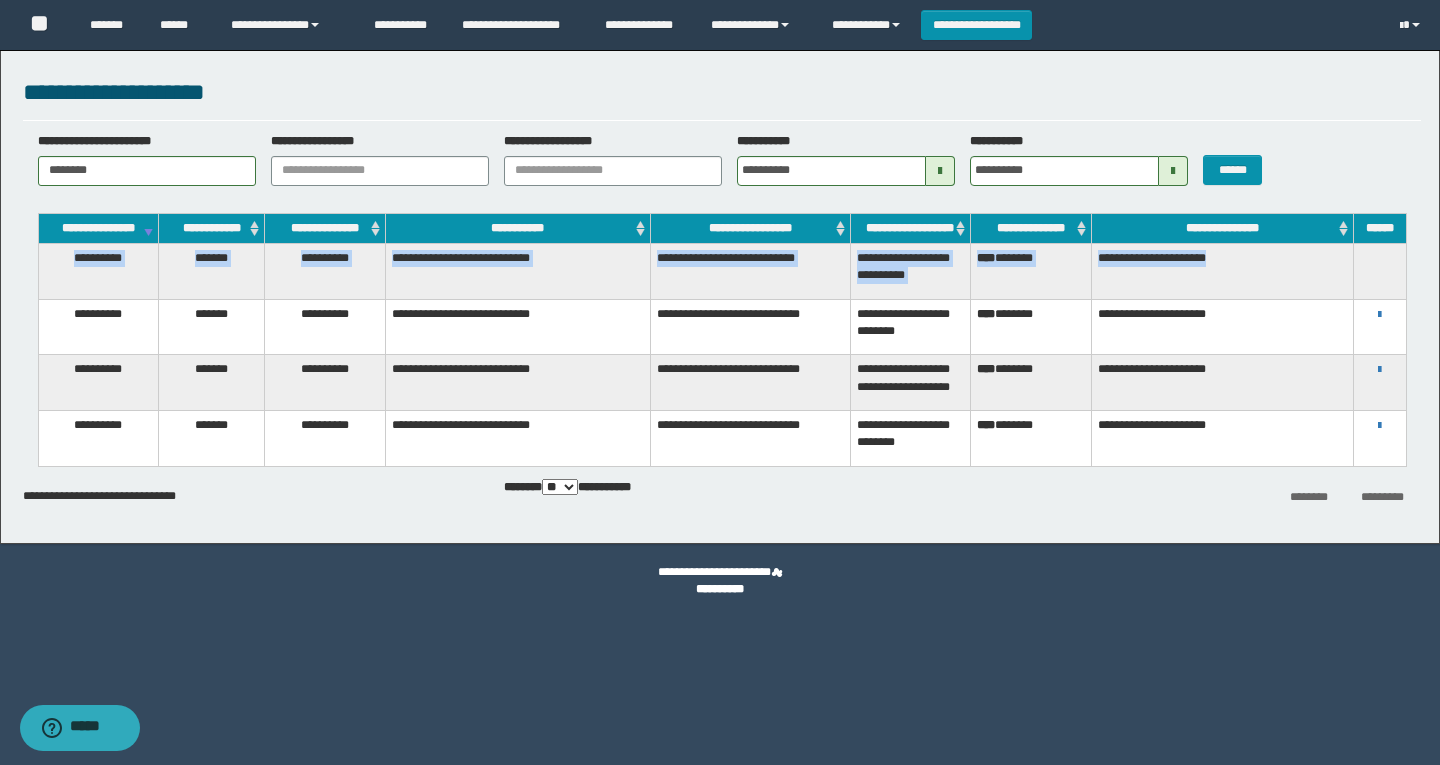 drag, startPoint x: 69, startPoint y: 276, endPoint x: 1340, endPoint y: 276, distance: 1271 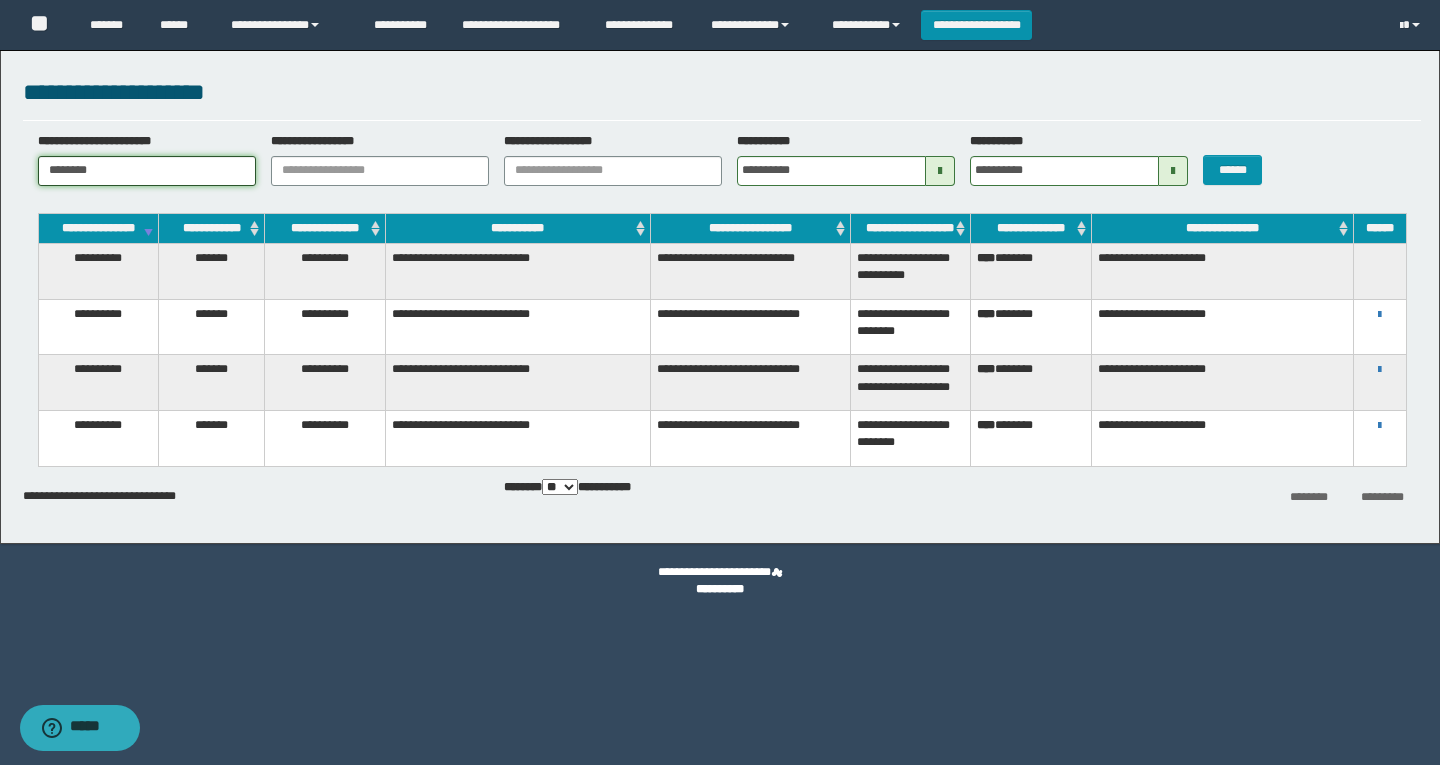 drag, startPoint x: 44, startPoint y: 157, endPoint x: 0, endPoint y: 143, distance: 46.173584 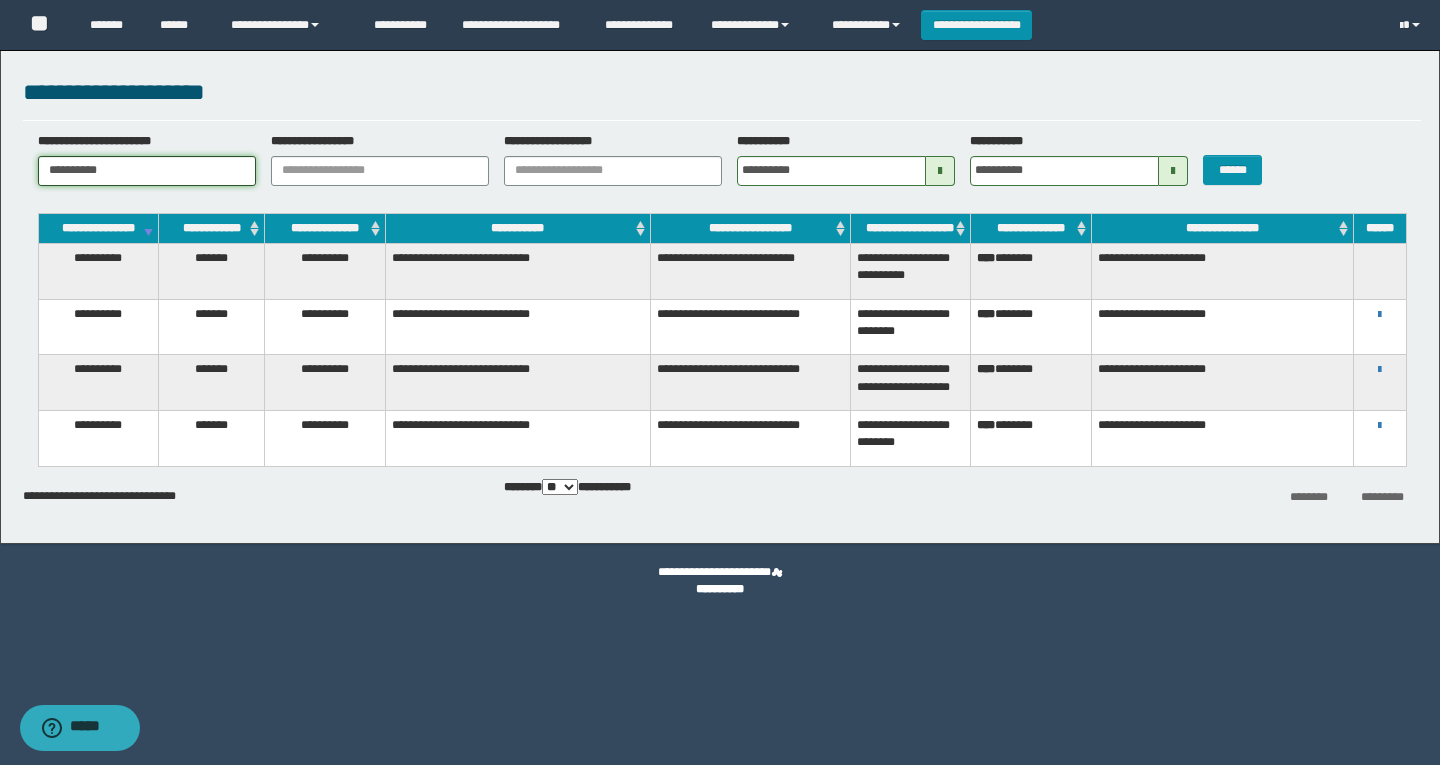 type on "**********" 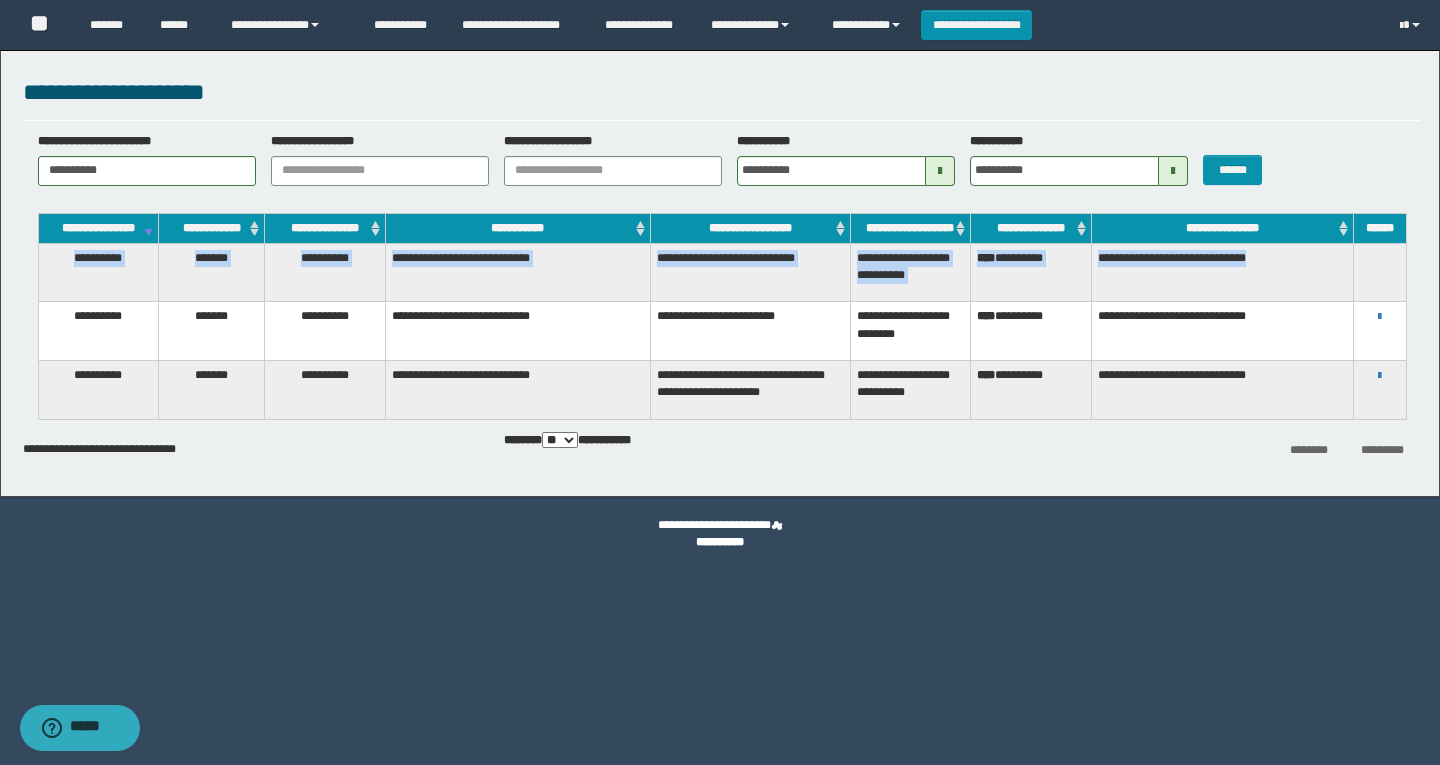 drag, startPoint x: 1280, startPoint y: 276, endPoint x: 62, endPoint y: 279, distance: 1218.0037 